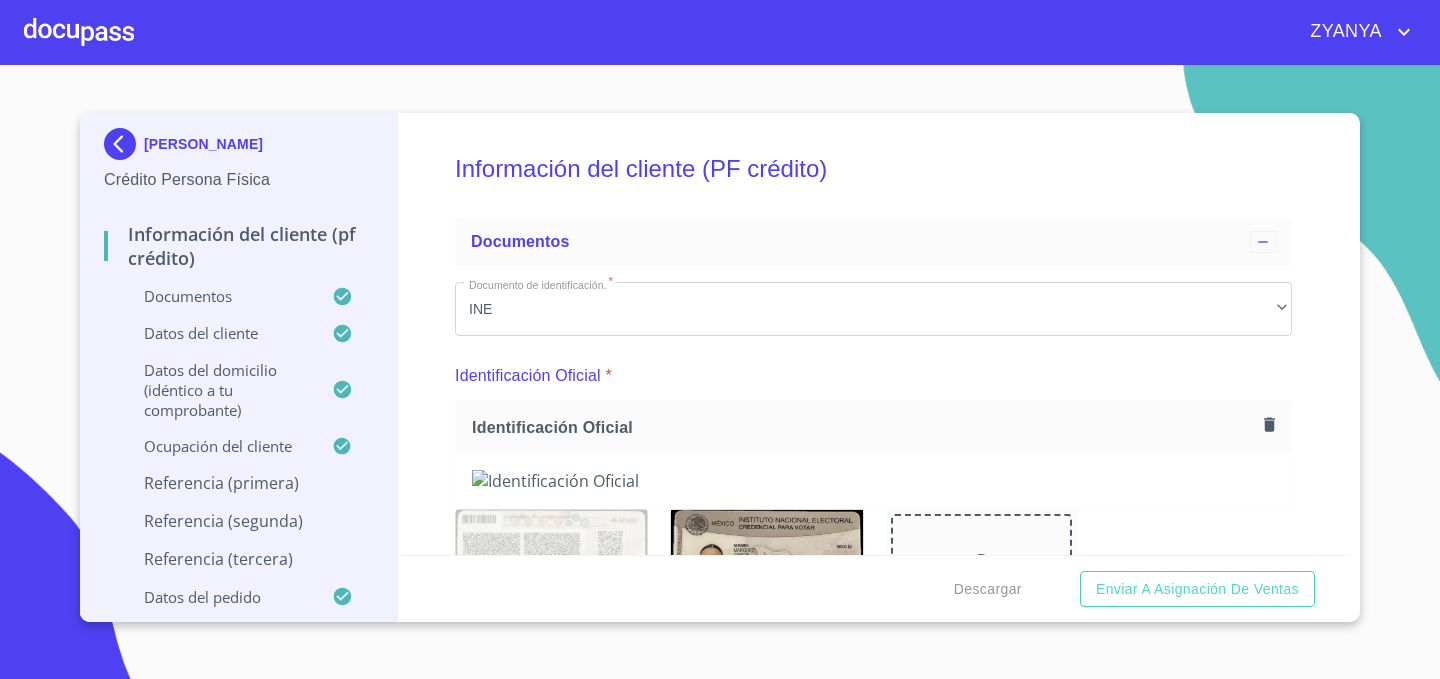 scroll, scrollTop: 0, scrollLeft: 0, axis: both 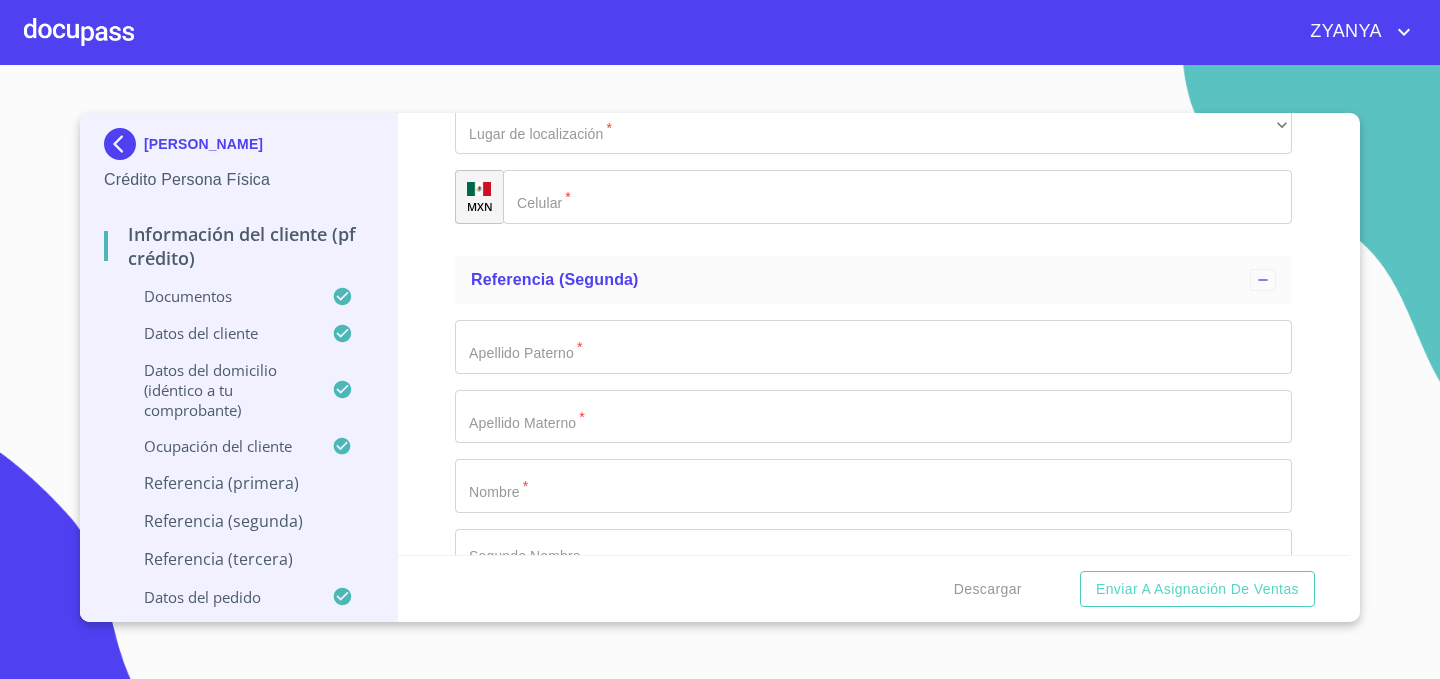 click on "Documento de identificación.   *" at bounding box center [850, -3814] 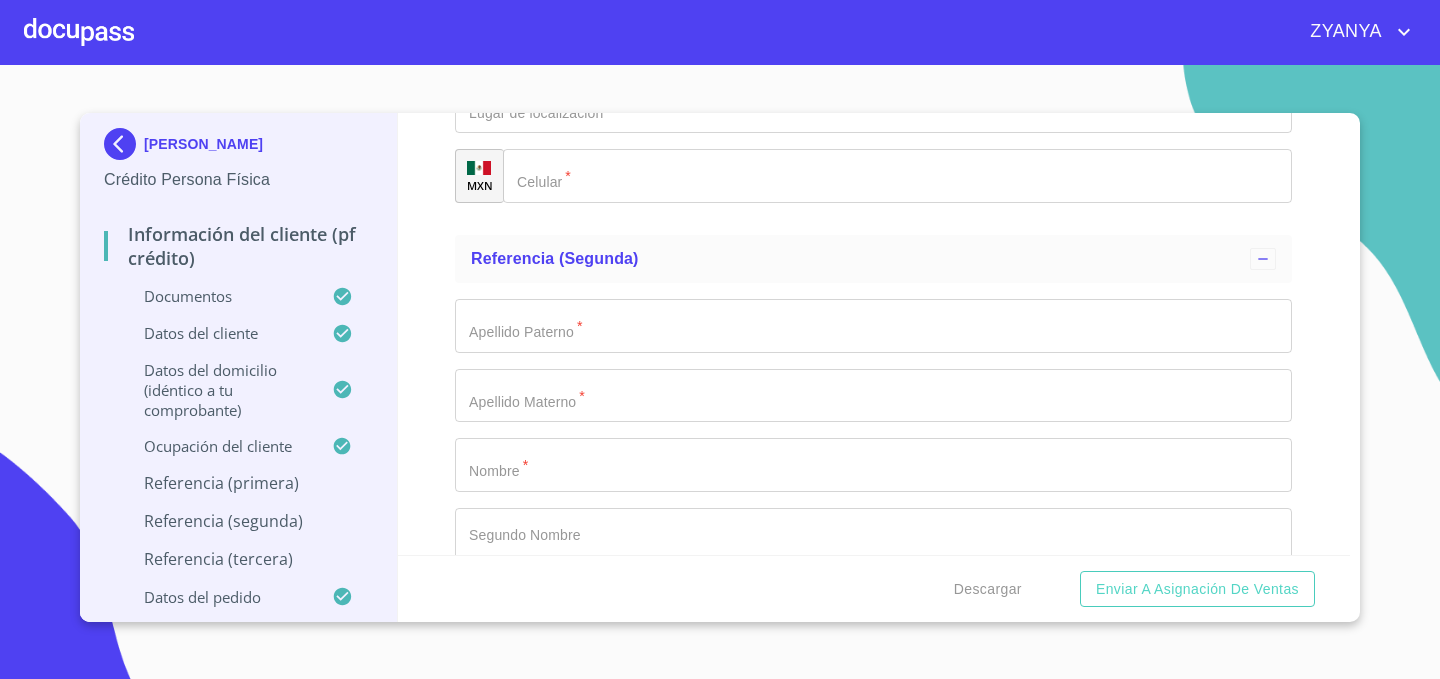 click on "​" at bounding box center [873, 37] 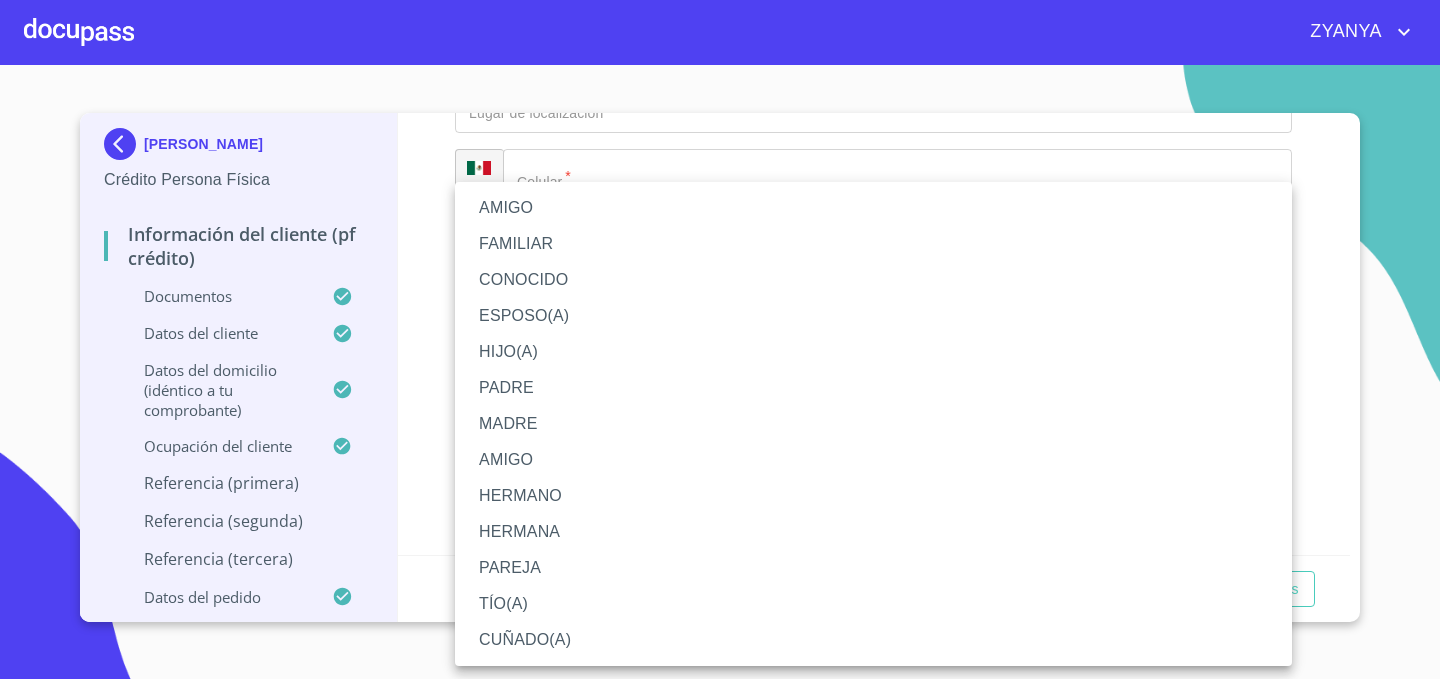 click on "AMIGO" at bounding box center [873, 208] 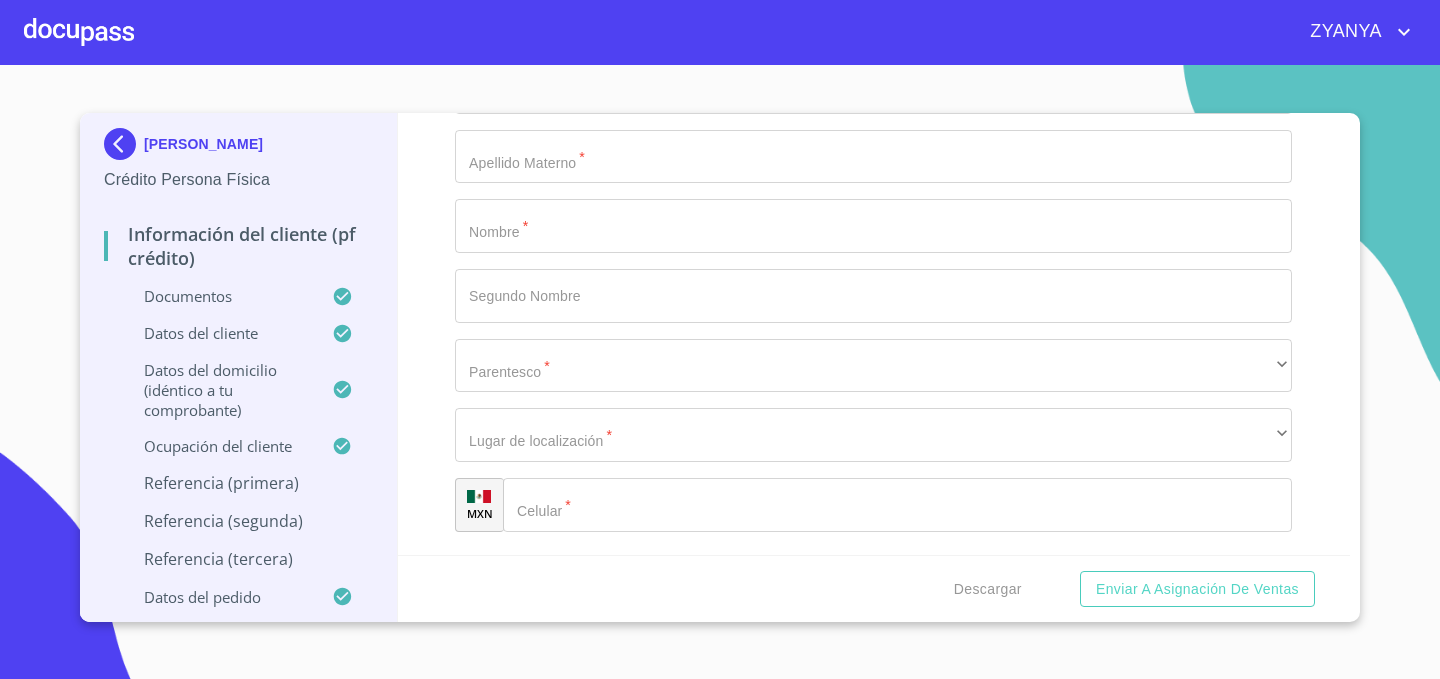 scroll, scrollTop: 10120, scrollLeft: 0, axis: vertical 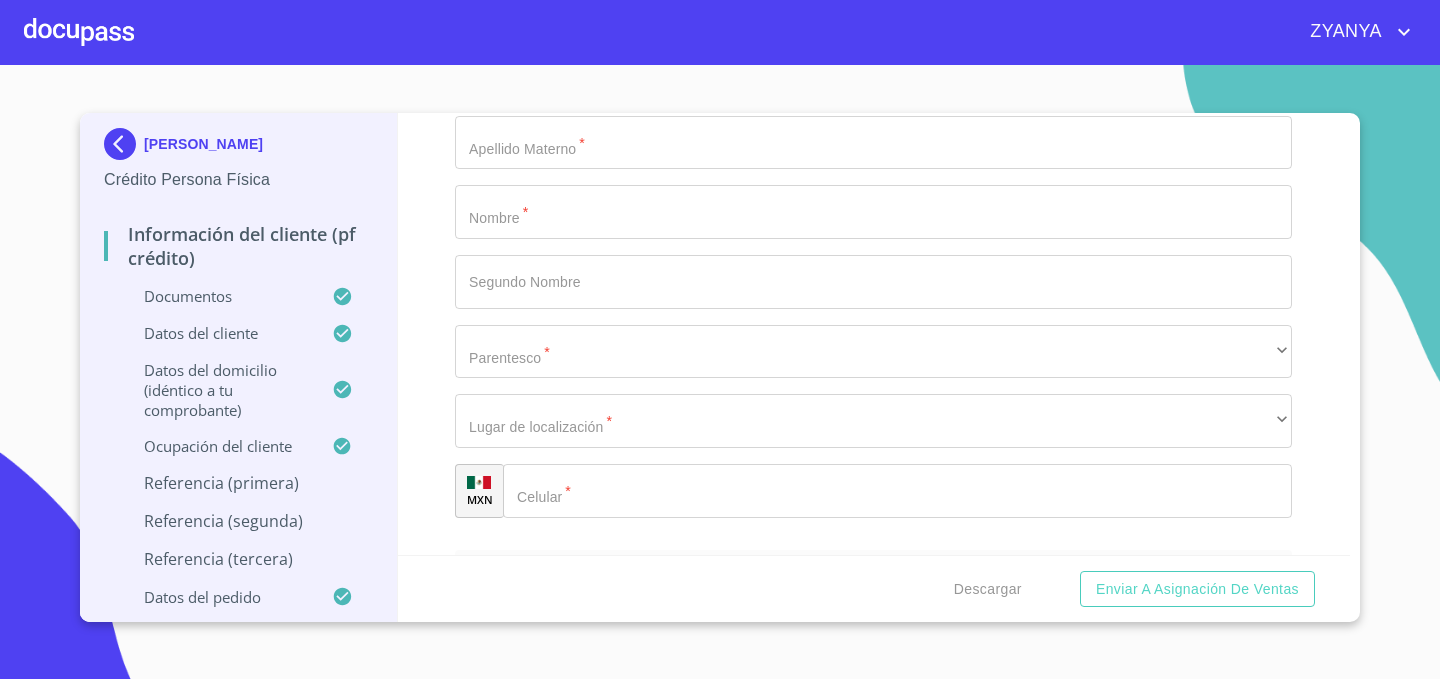 click on "​" at bounding box center (873, -146) 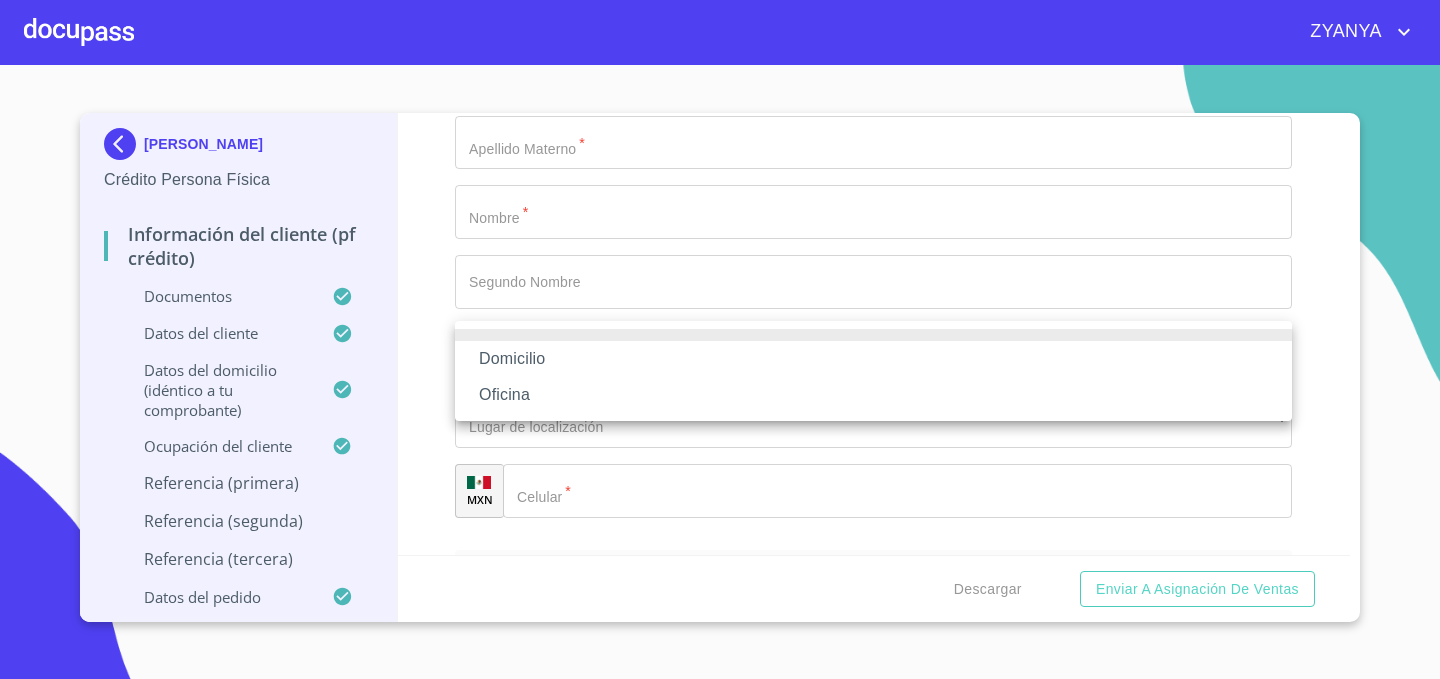 click on "Domicilio" at bounding box center (873, 359) 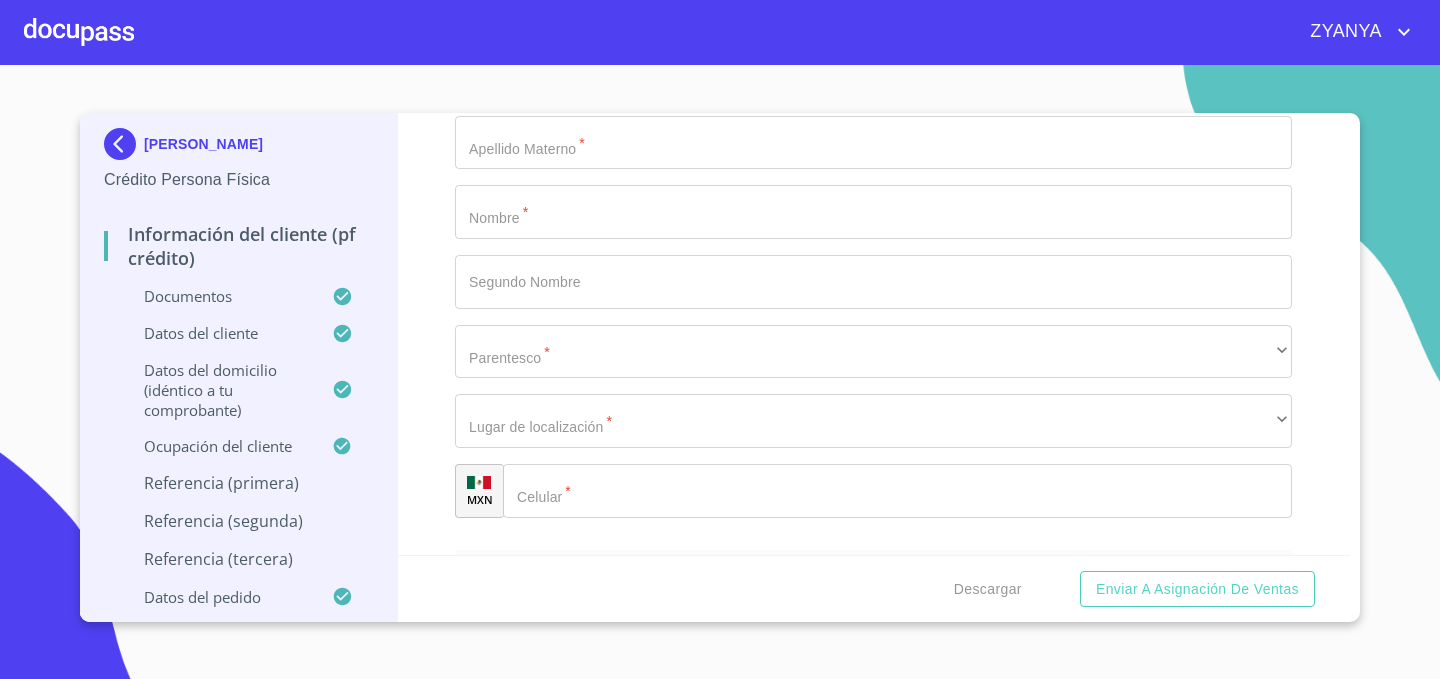 click on "Documento de identificación.   *" 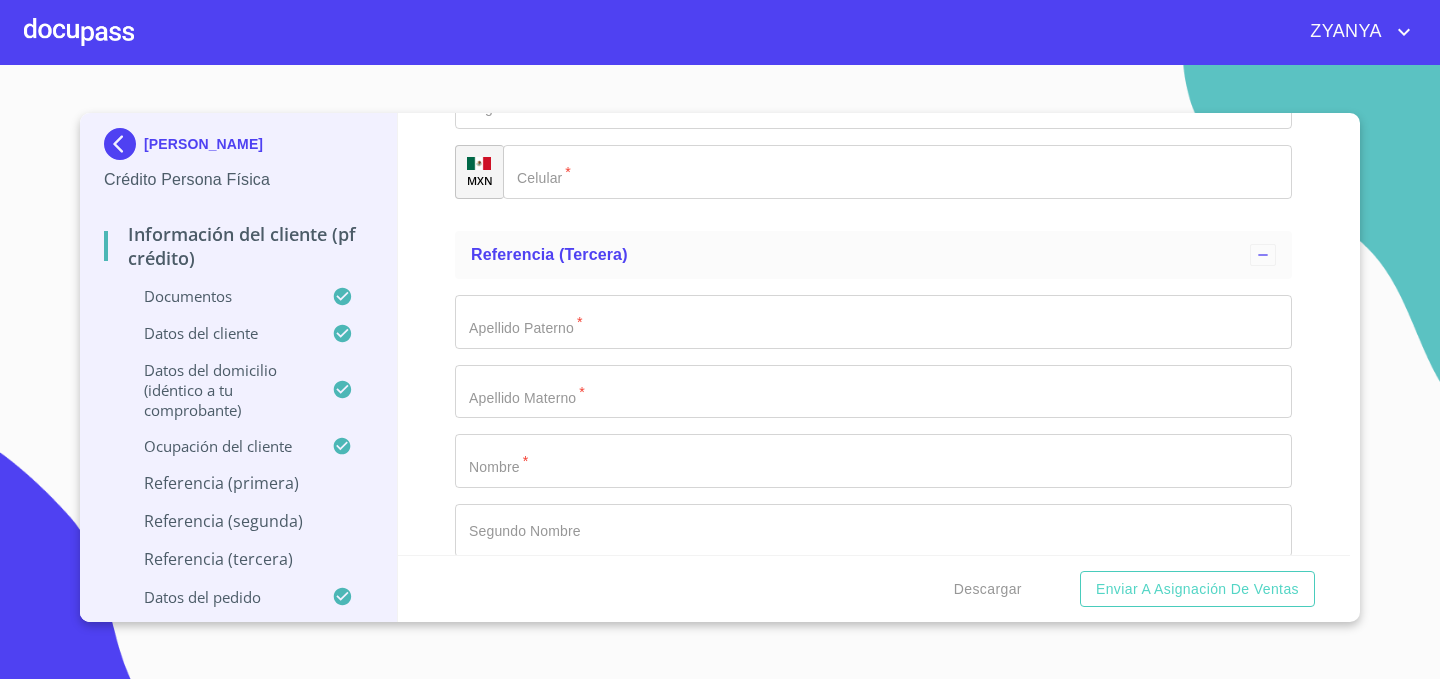 scroll, scrollTop: 10473, scrollLeft: 0, axis: vertical 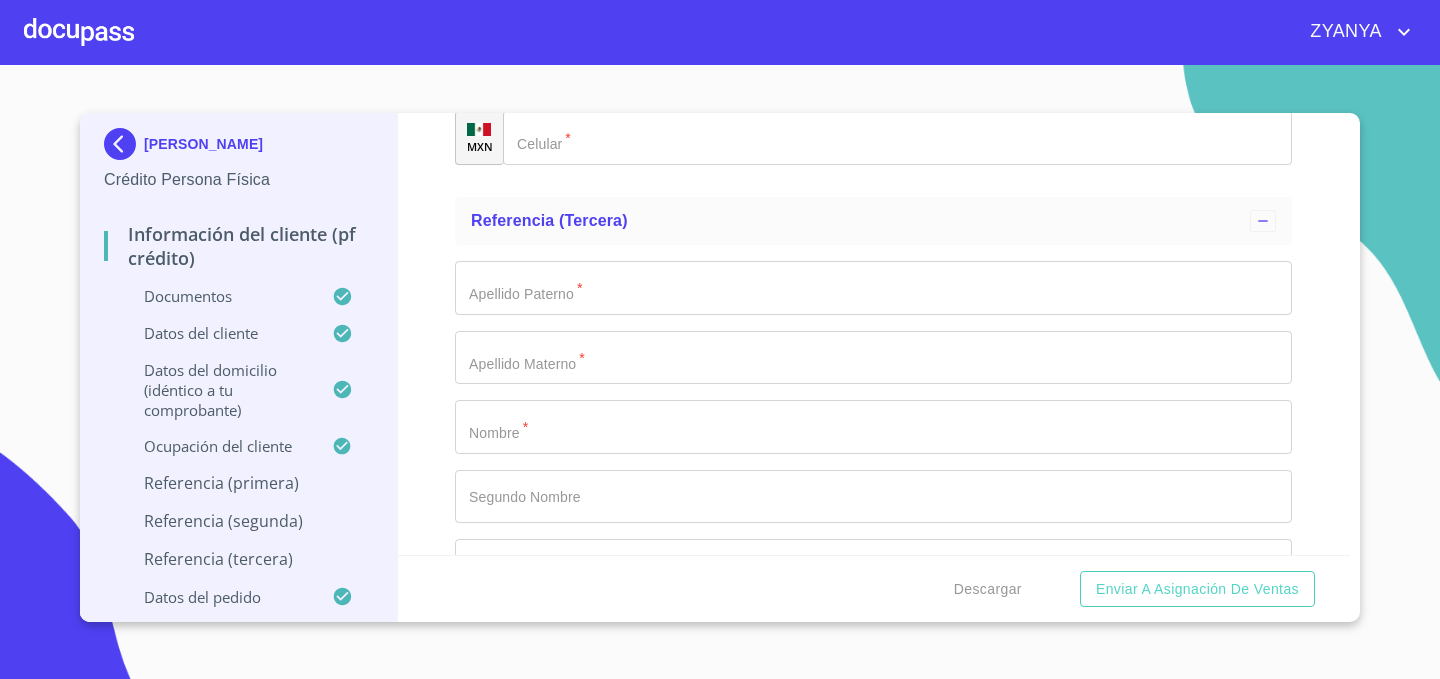 type on "[PHONE_NUMBER]" 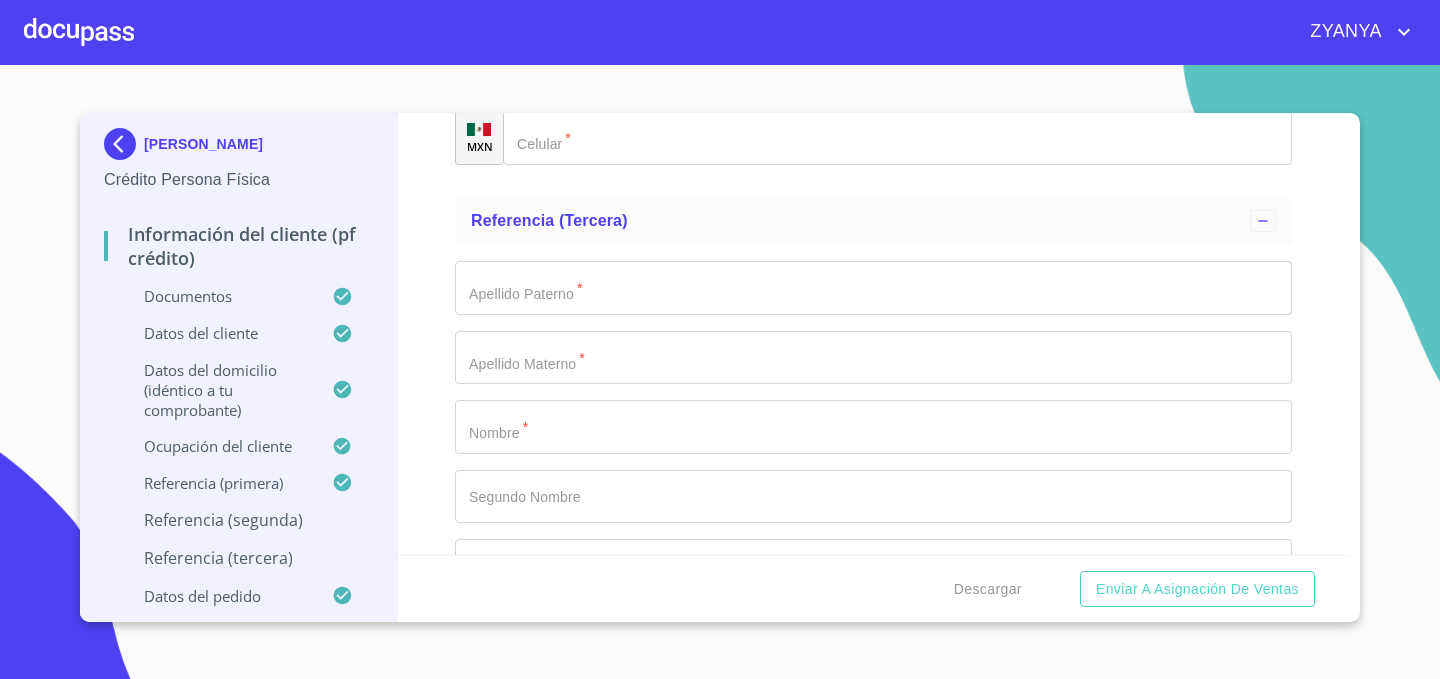 type on "D" 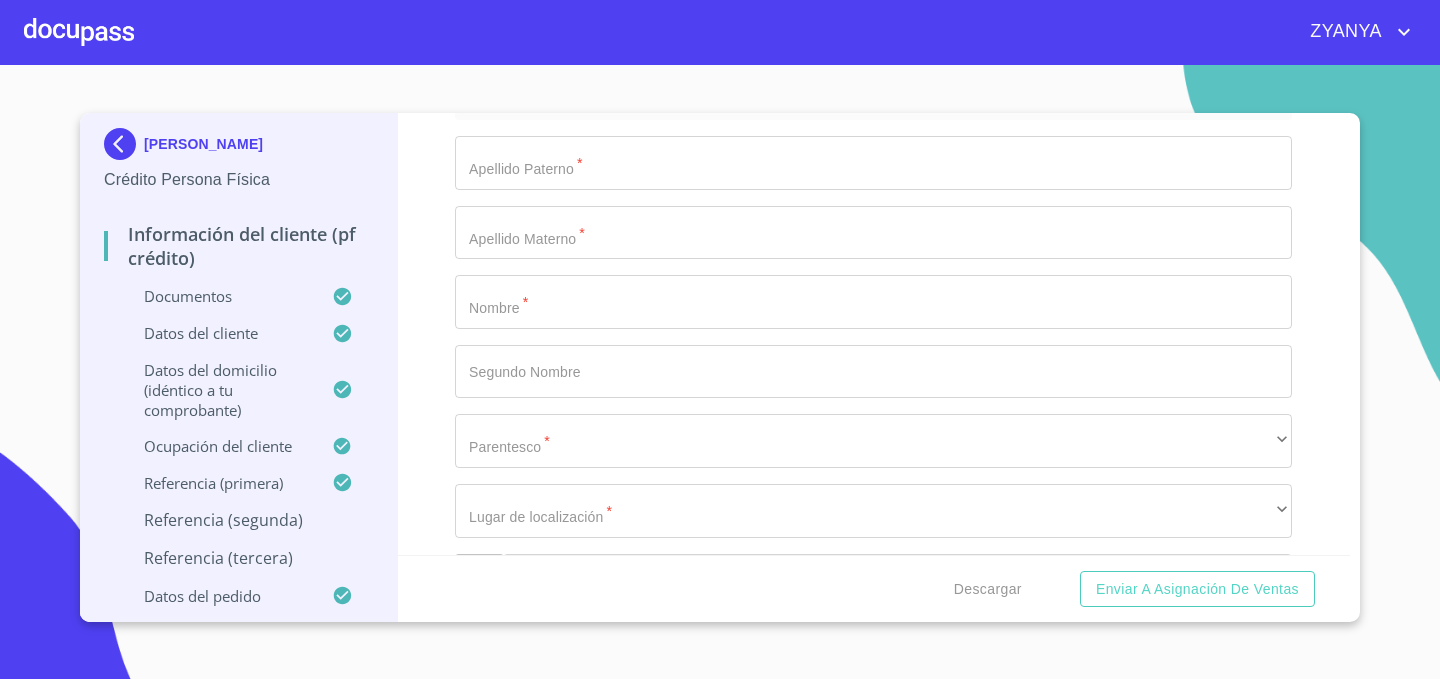 scroll, scrollTop: 10610, scrollLeft: 0, axis: vertical 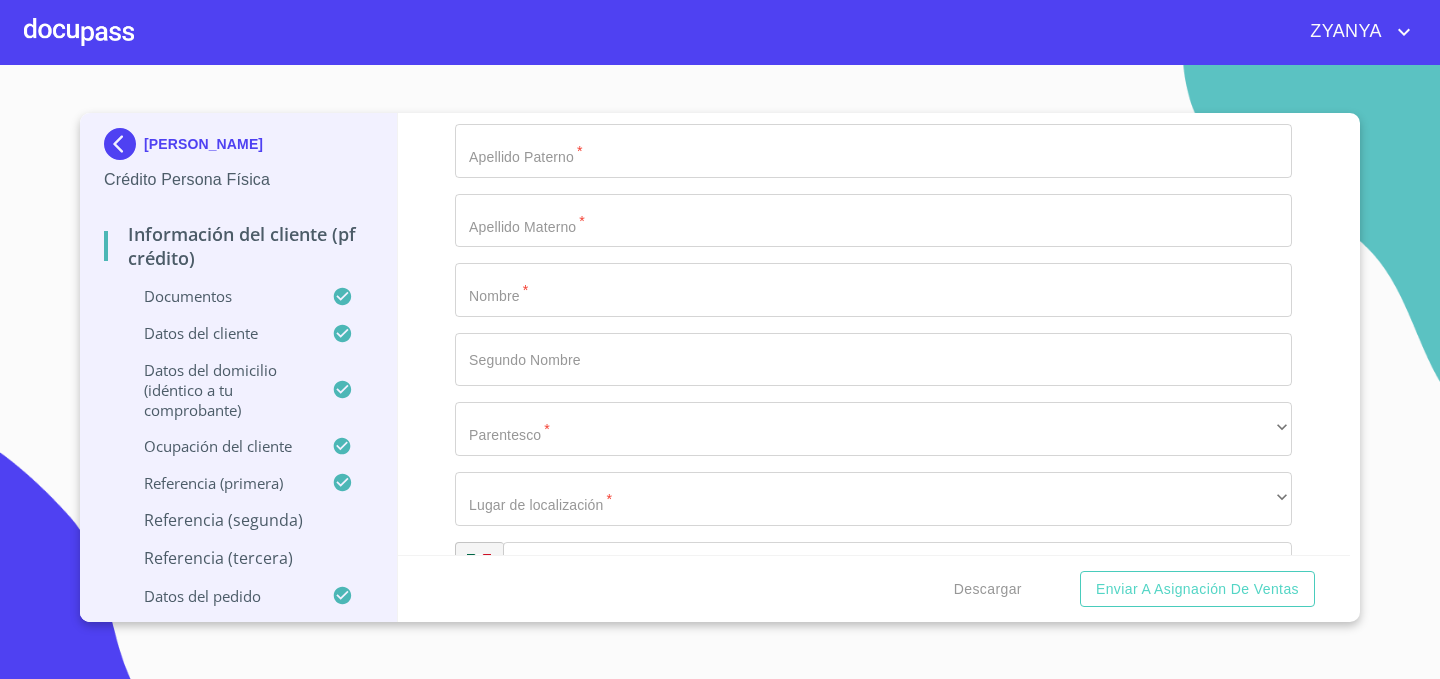 type on "[PERSON_NAME]" 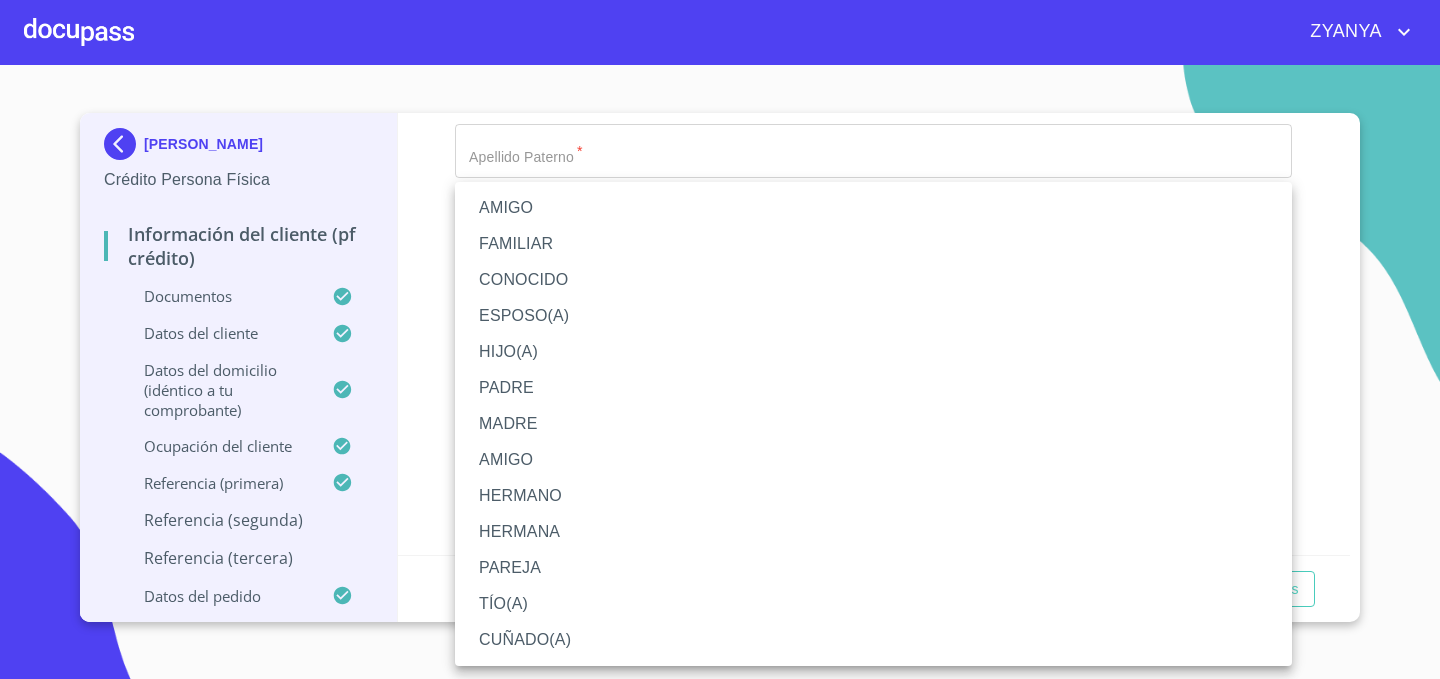 click on "AMIGO" at bounding box center [873, 208] 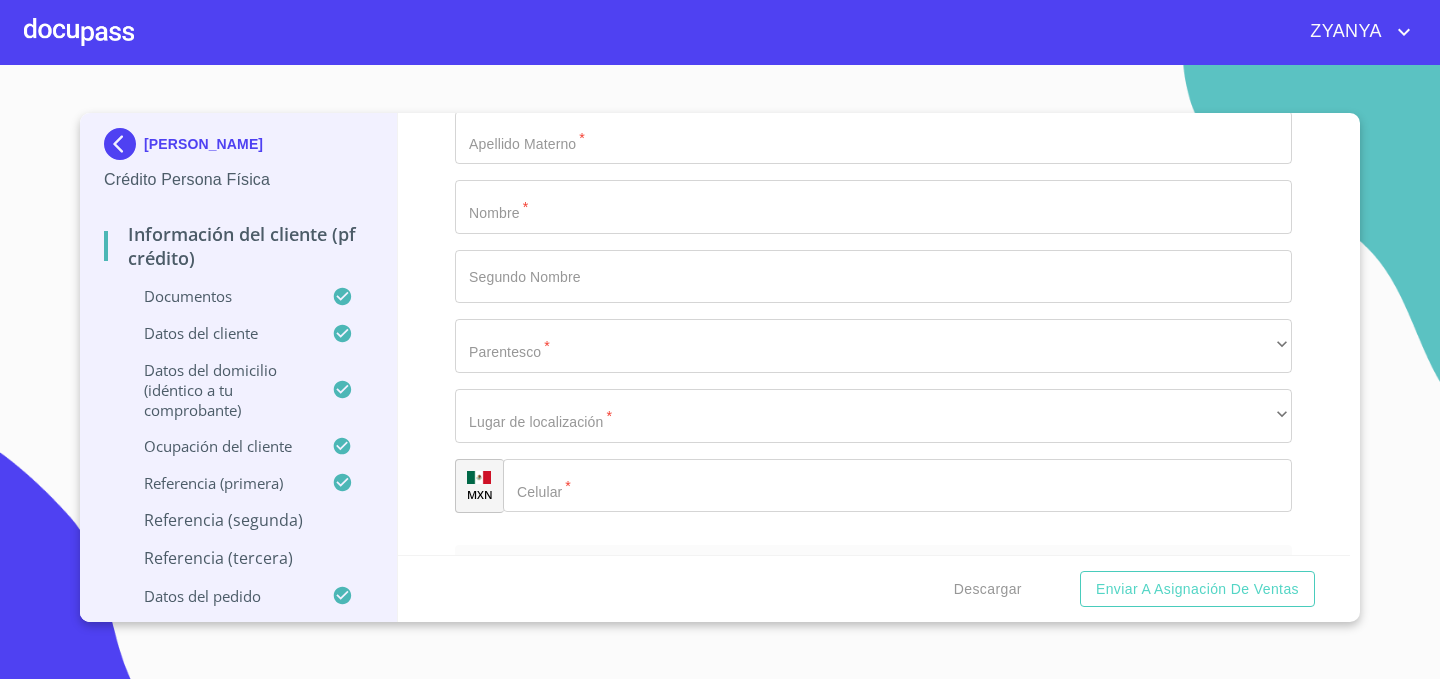 scroll, scrollTop: 10715, scrollLeft: 0, axis: vertical 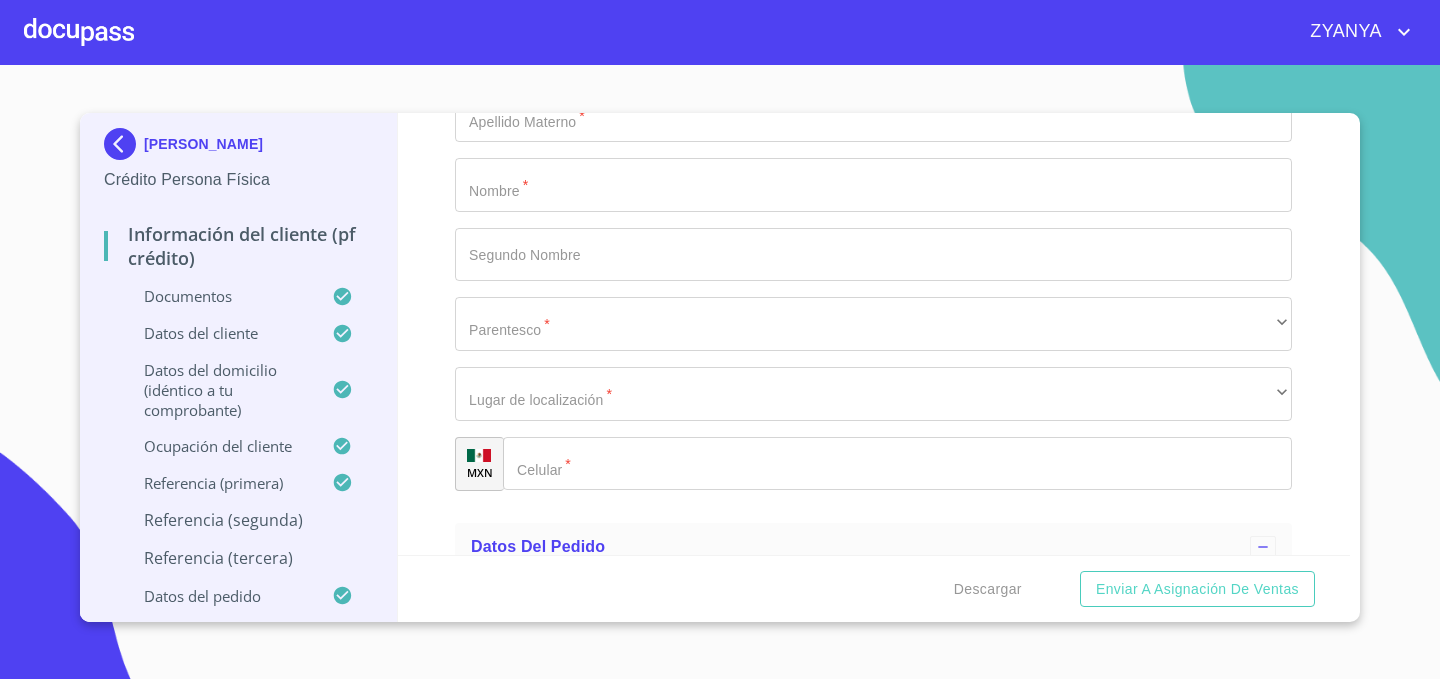 click on "​" at bounding box center (873, -174) 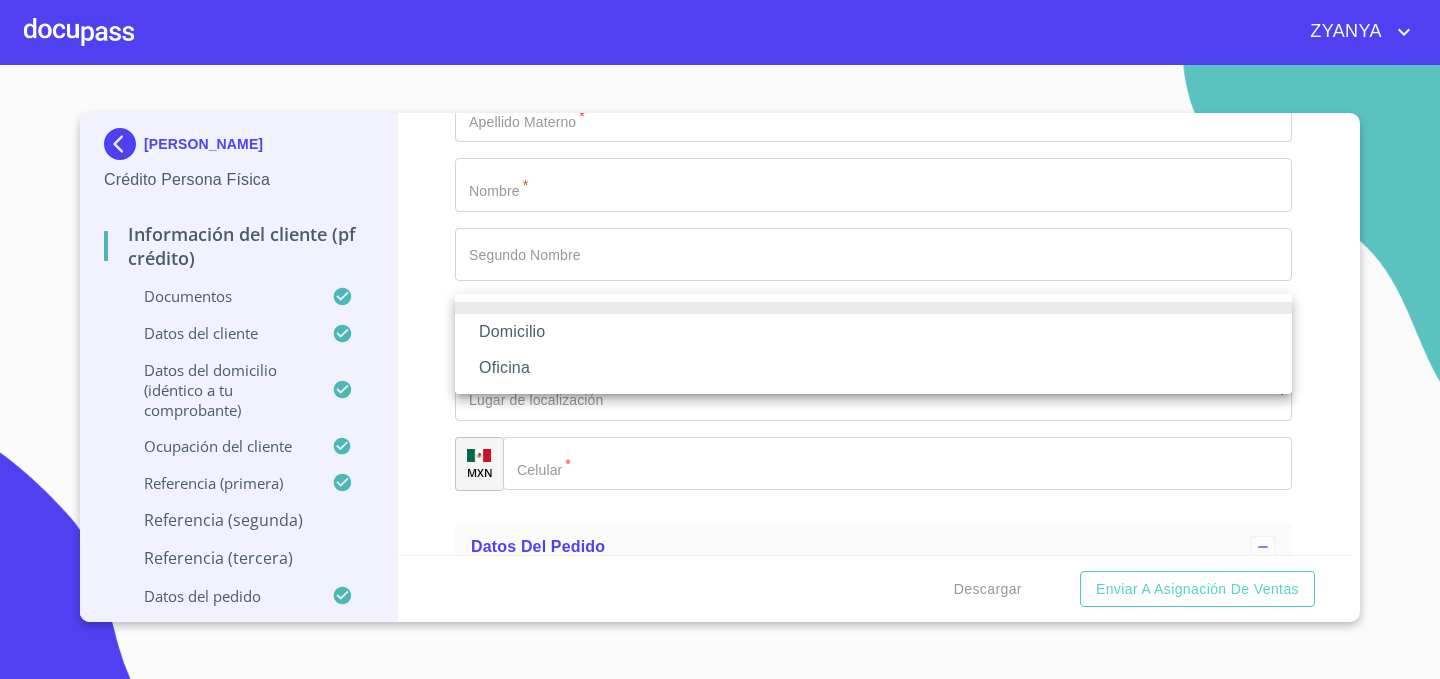 click on "Domicilio" at bounding box center (873, 332) 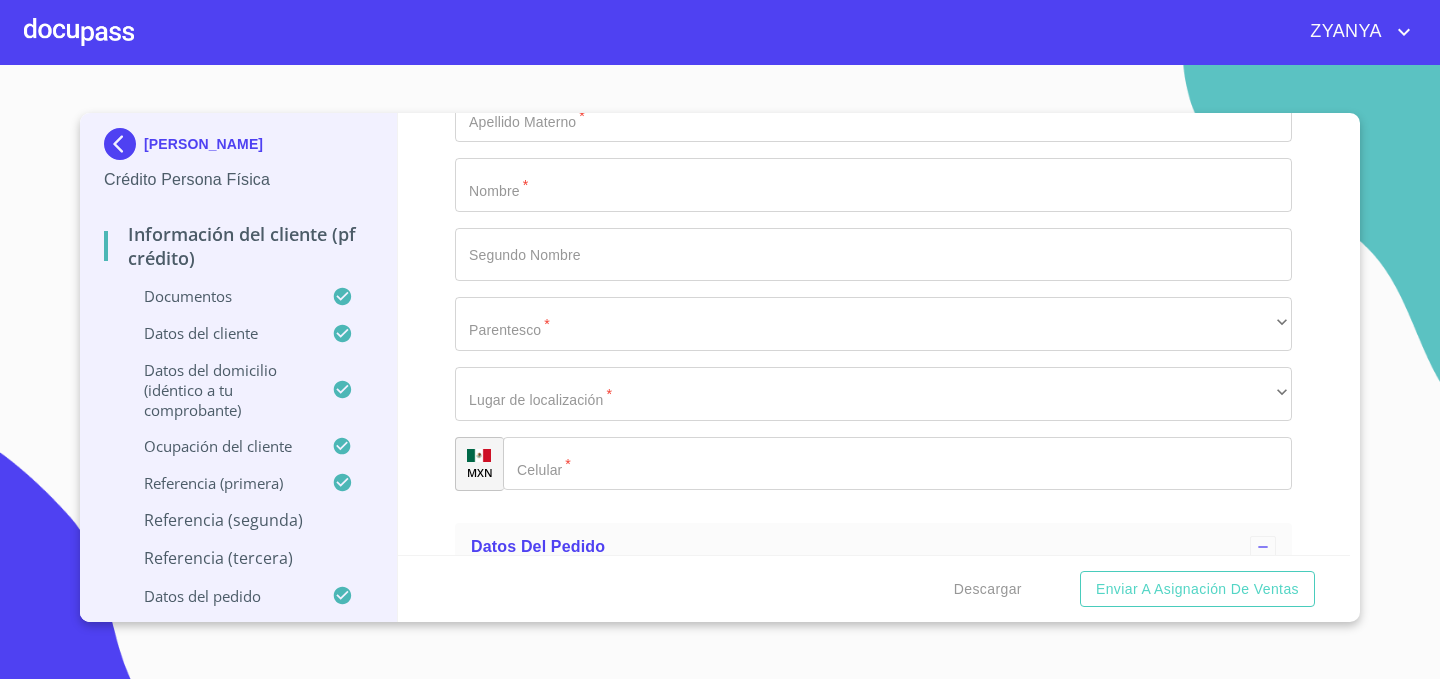 click on "Documento de identificación.   *" 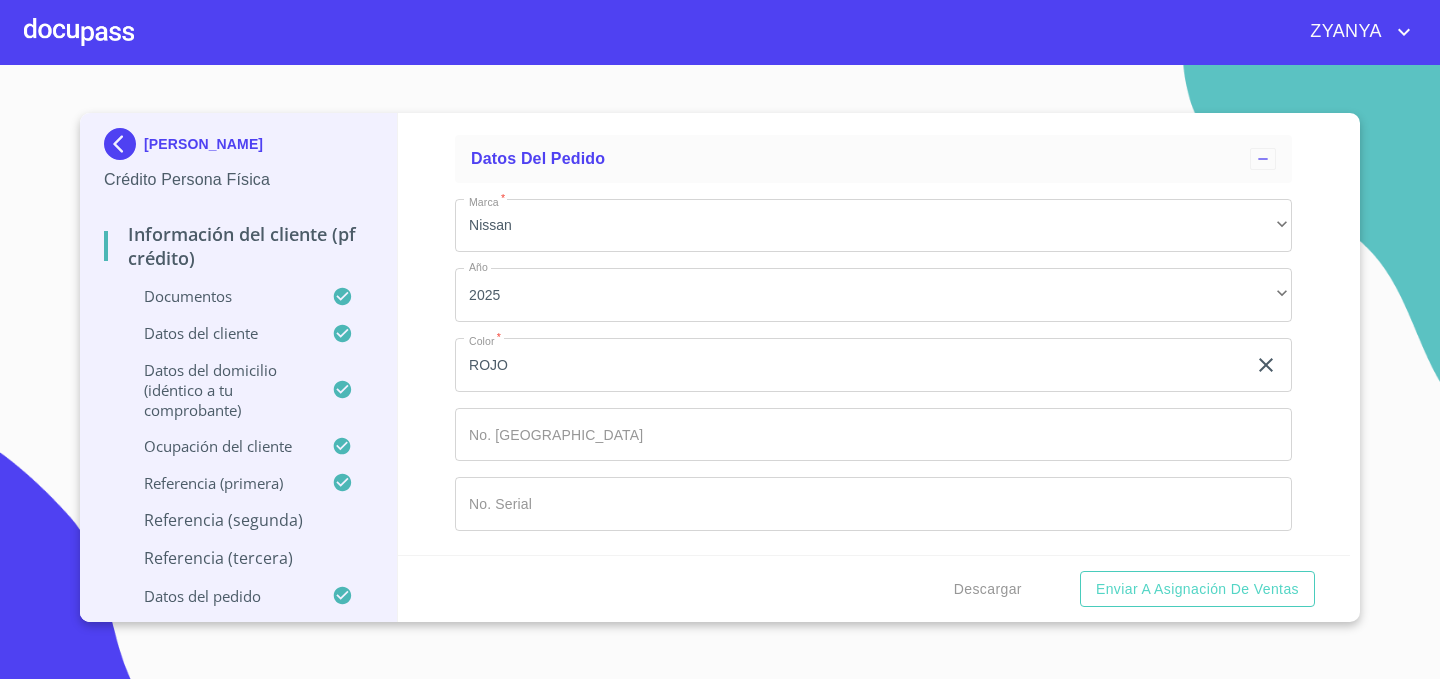 scroll, scrollTop: 11207, scrollLeft: 0, axis: vertical 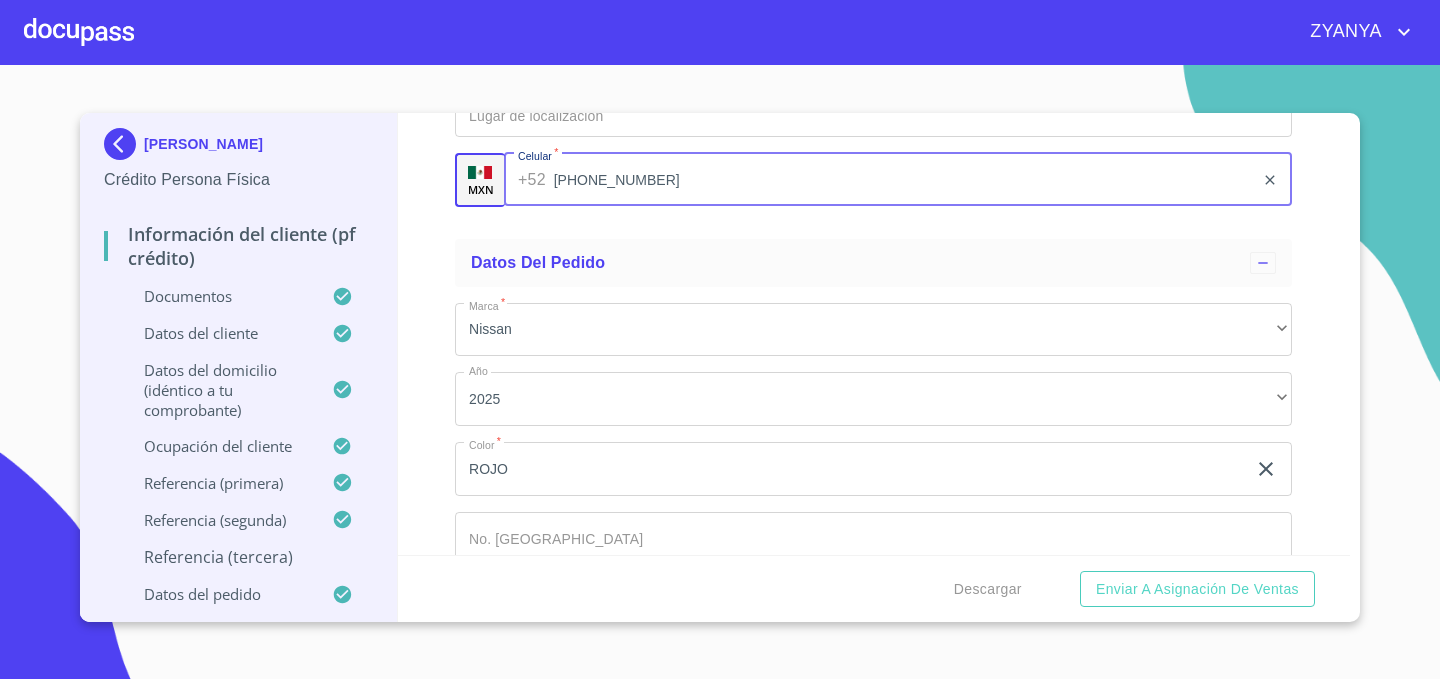 click on "Documento de identificación.   *" at bounding box center [850, -4967] 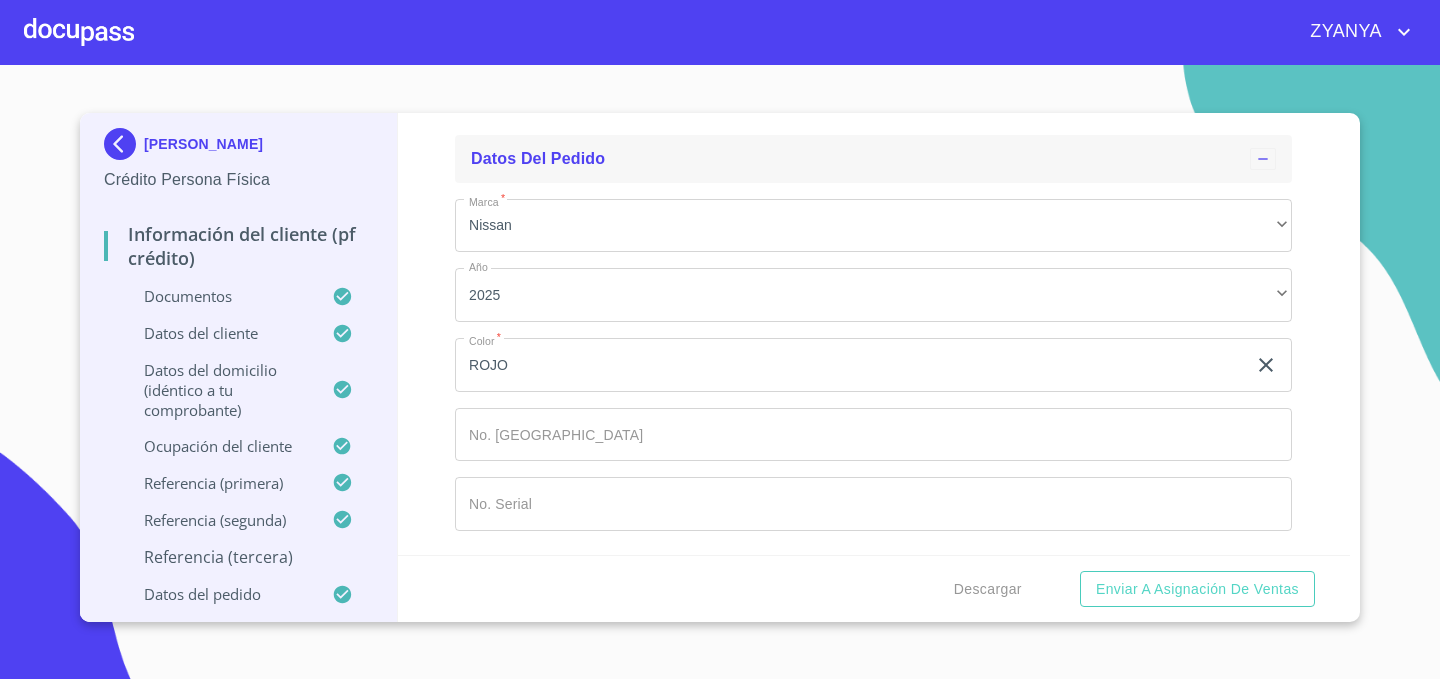 scroll, scrollTop: 11367, scrollLeft: 0, axis: vertical 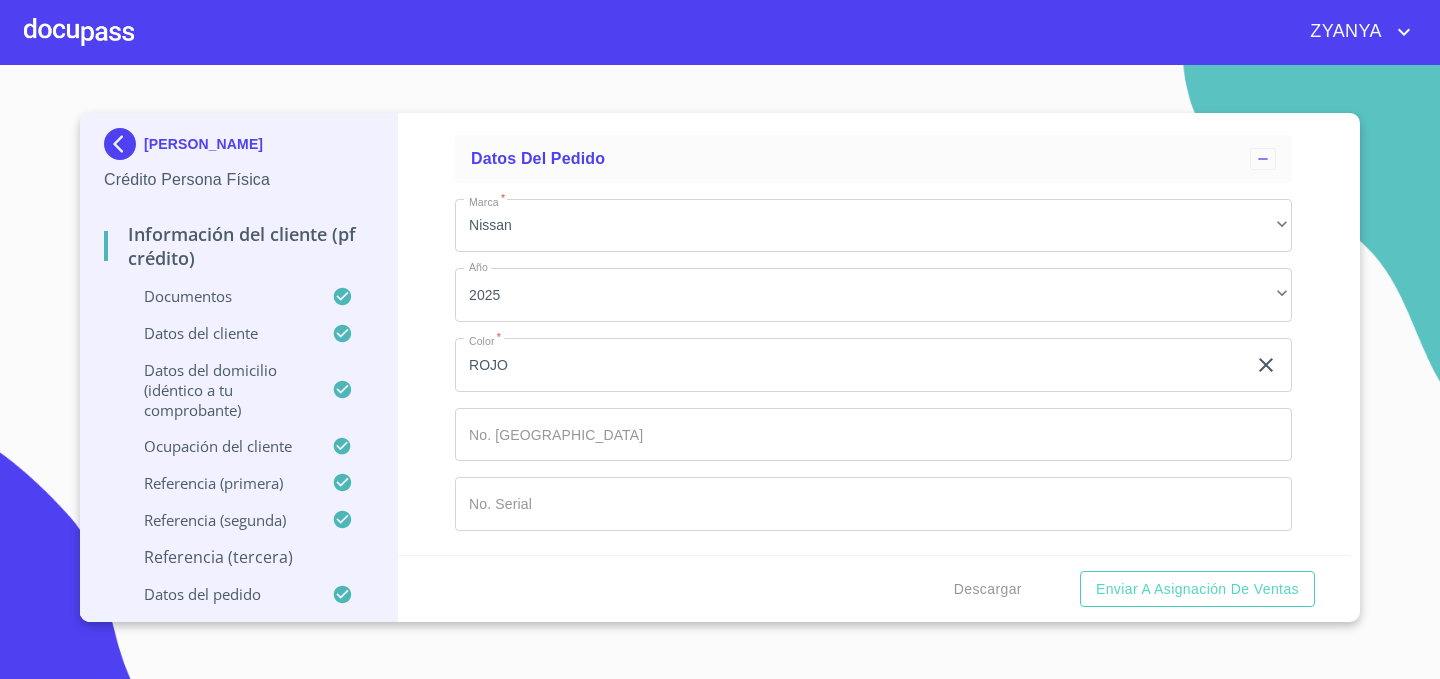 click on "[PHONE_NUMBER]" 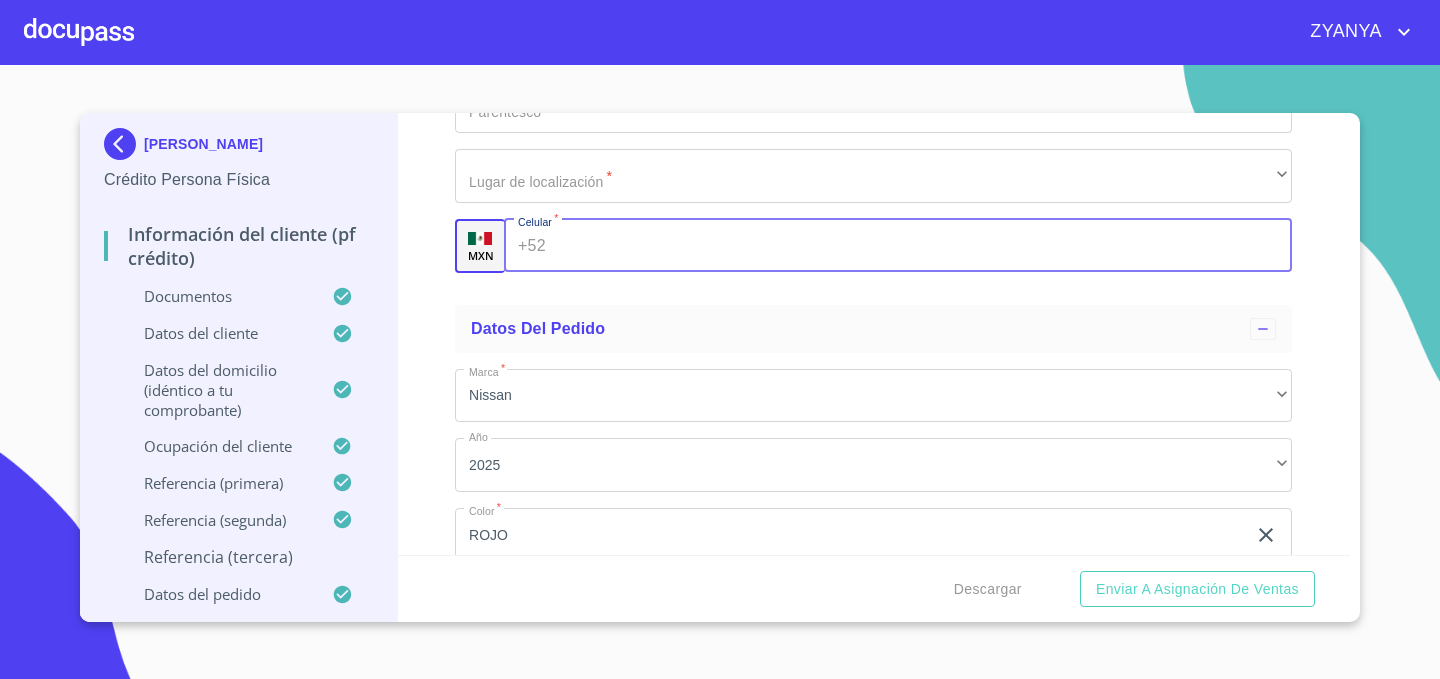scroll, scrollTop: 10937, scrollLeft: 0, axis: vertical 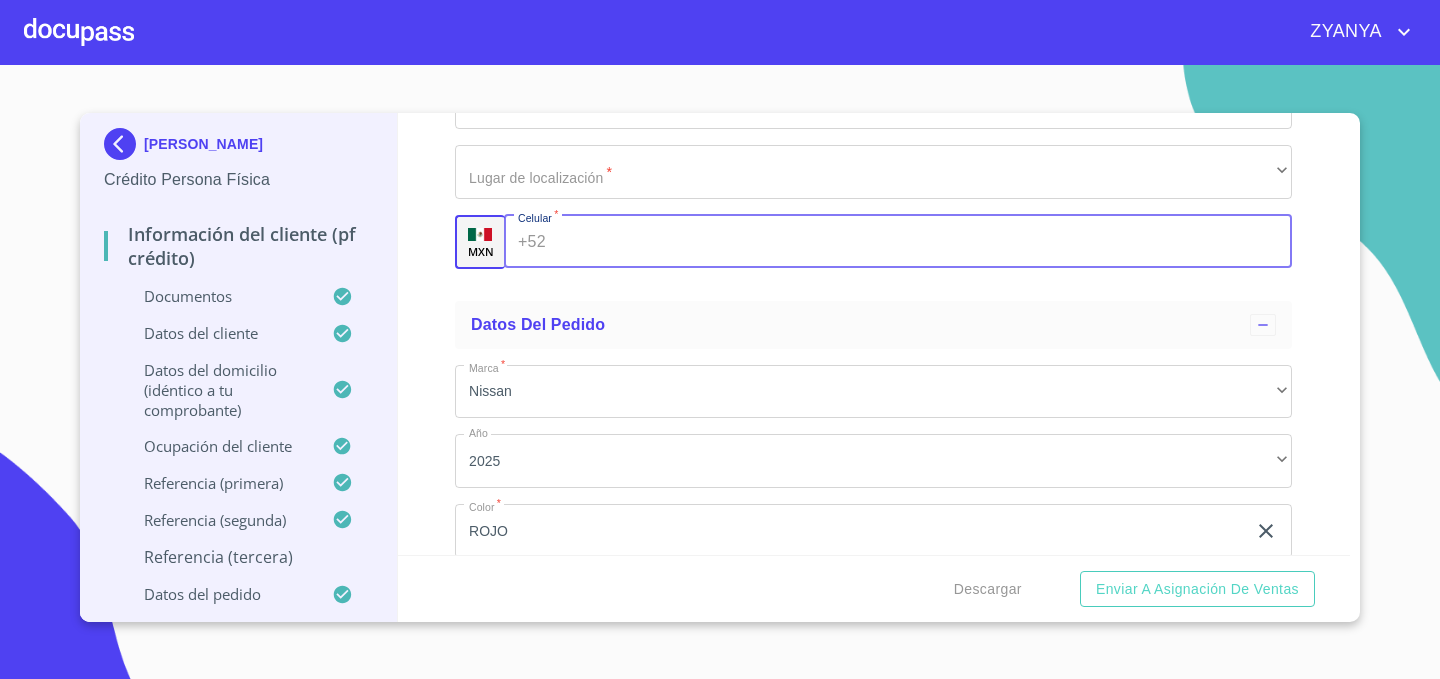 type 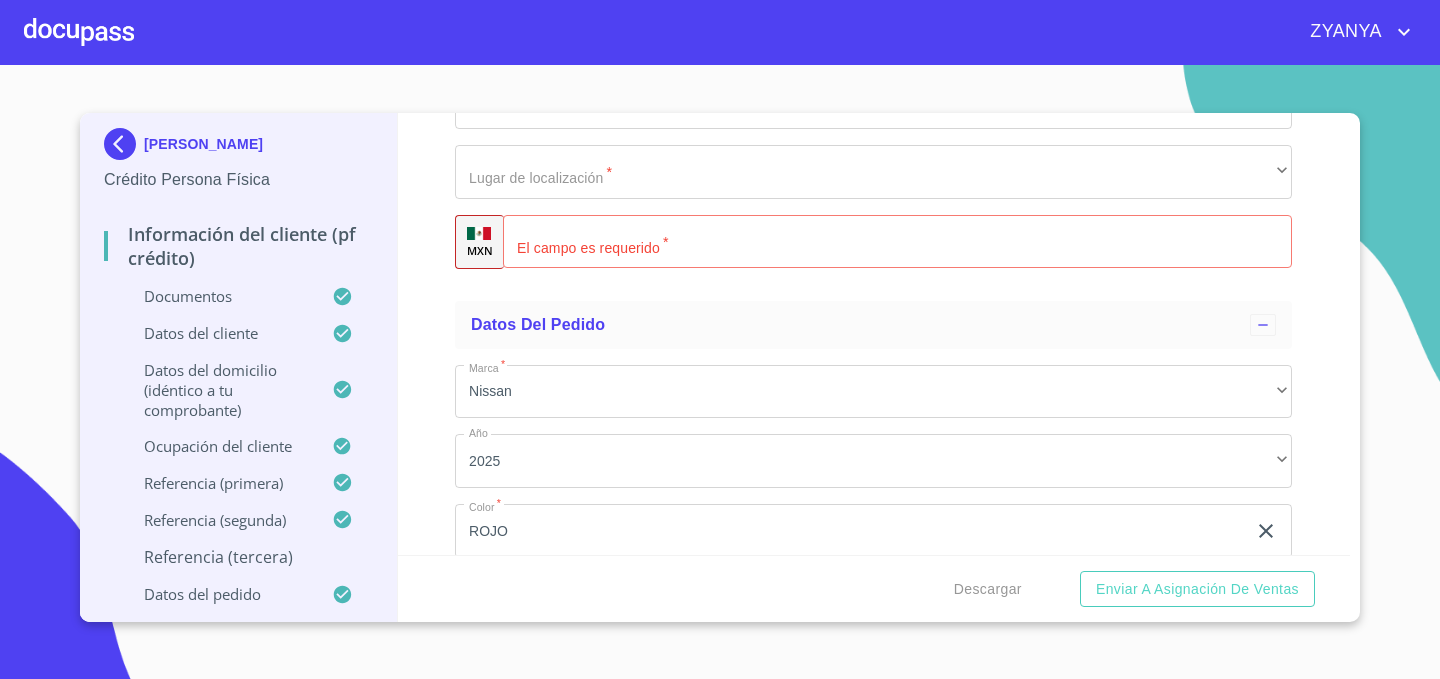type on "[PERSON_NAME]" 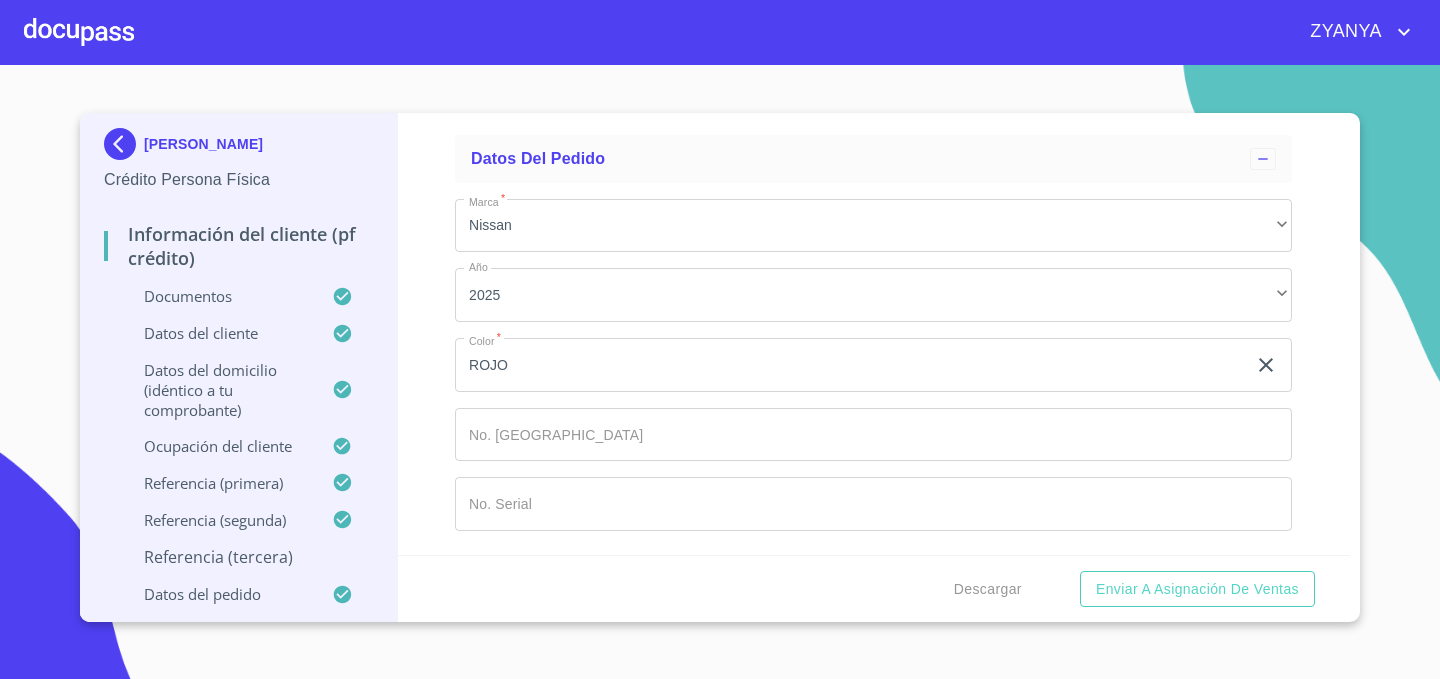 scroll, scrollTop: 11182, scrollLeft: 0, axis: vertical 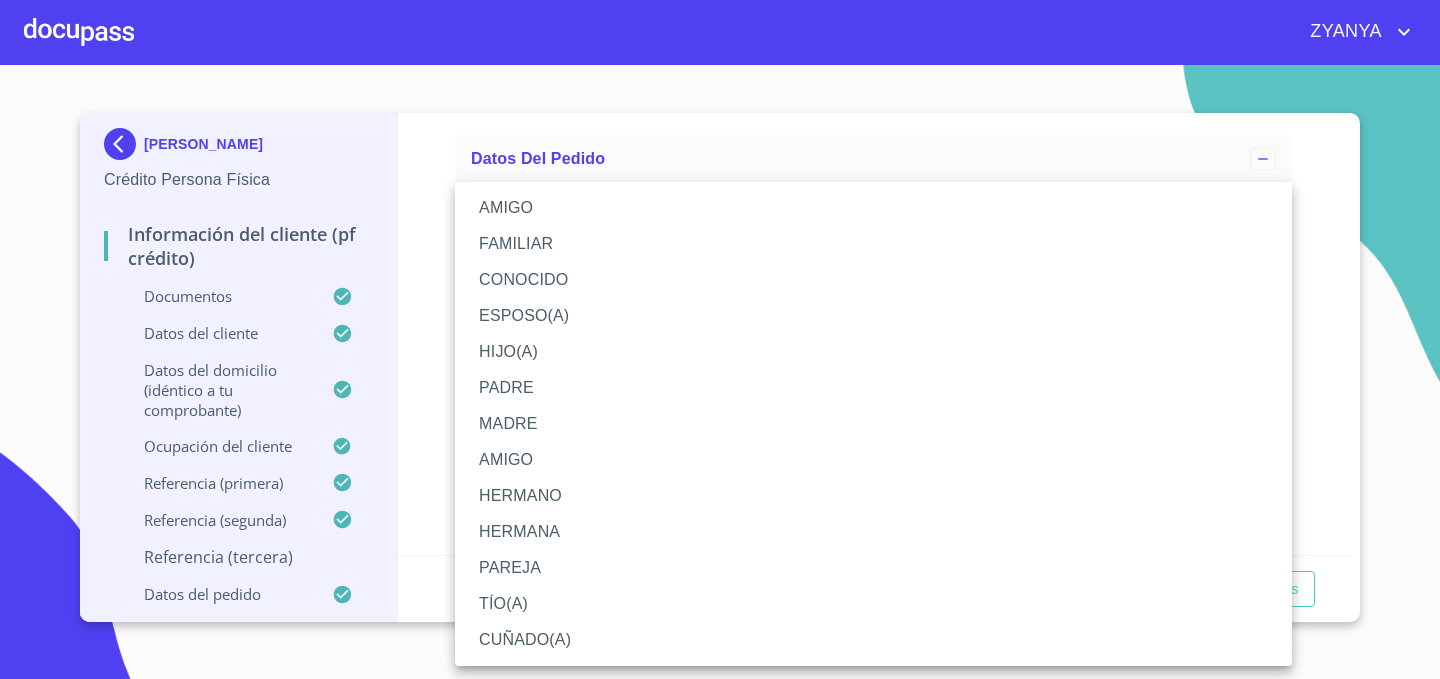 click on "AMIGO" at bounding box center [873, 208] 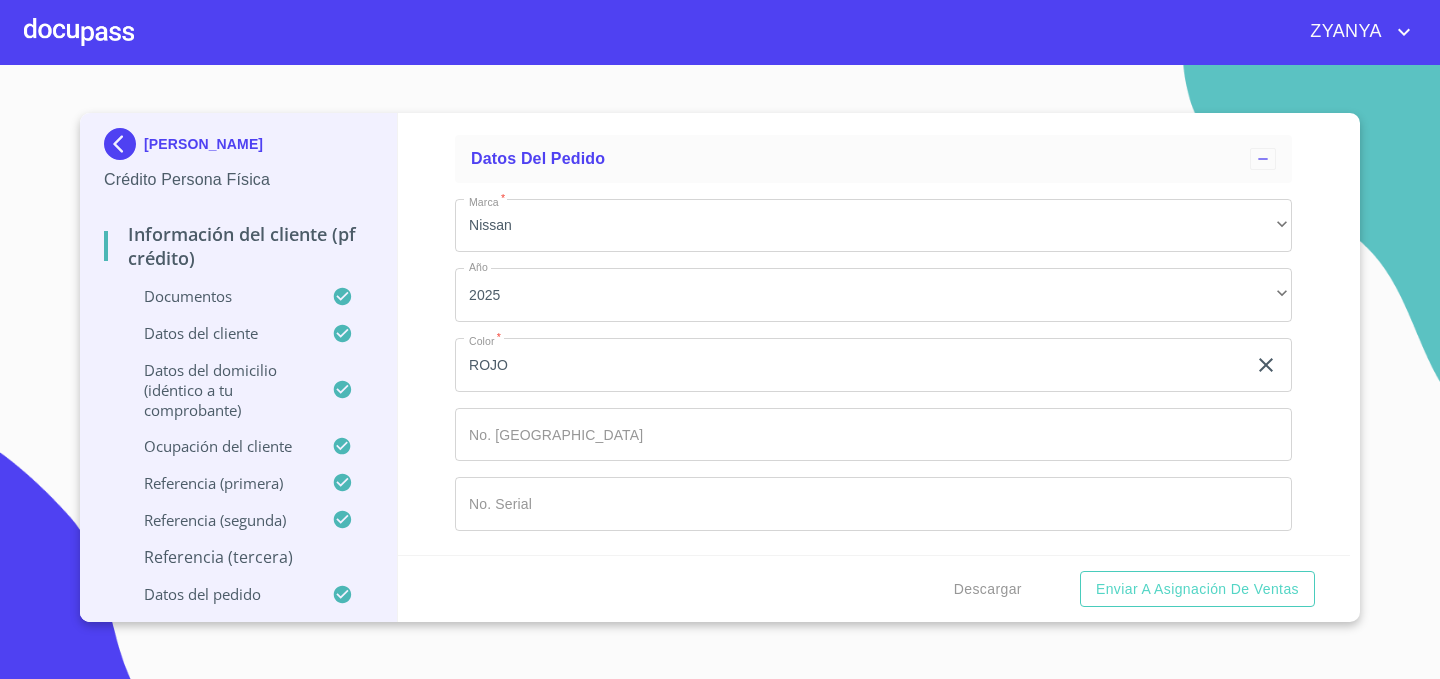 click on "​" at bounding box center [873, 6] 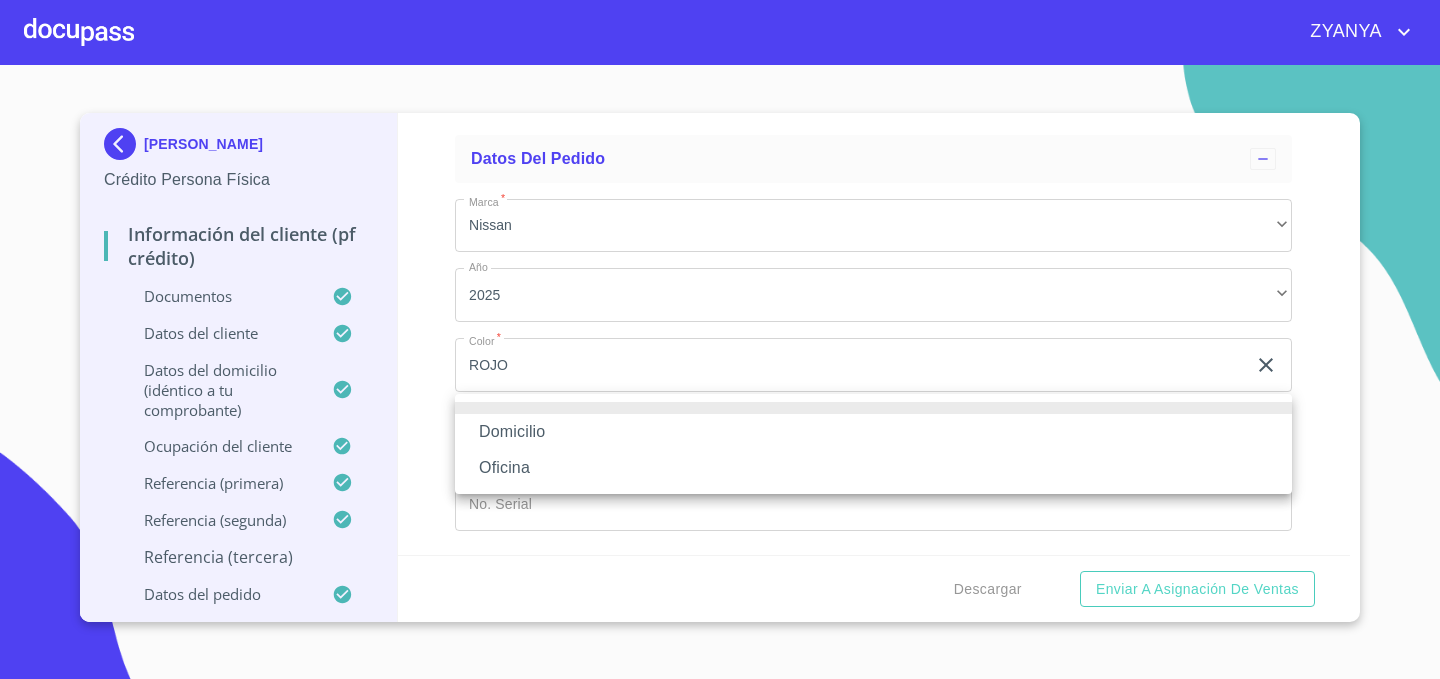 click on "Oficina" at bounding box center (873, 468) 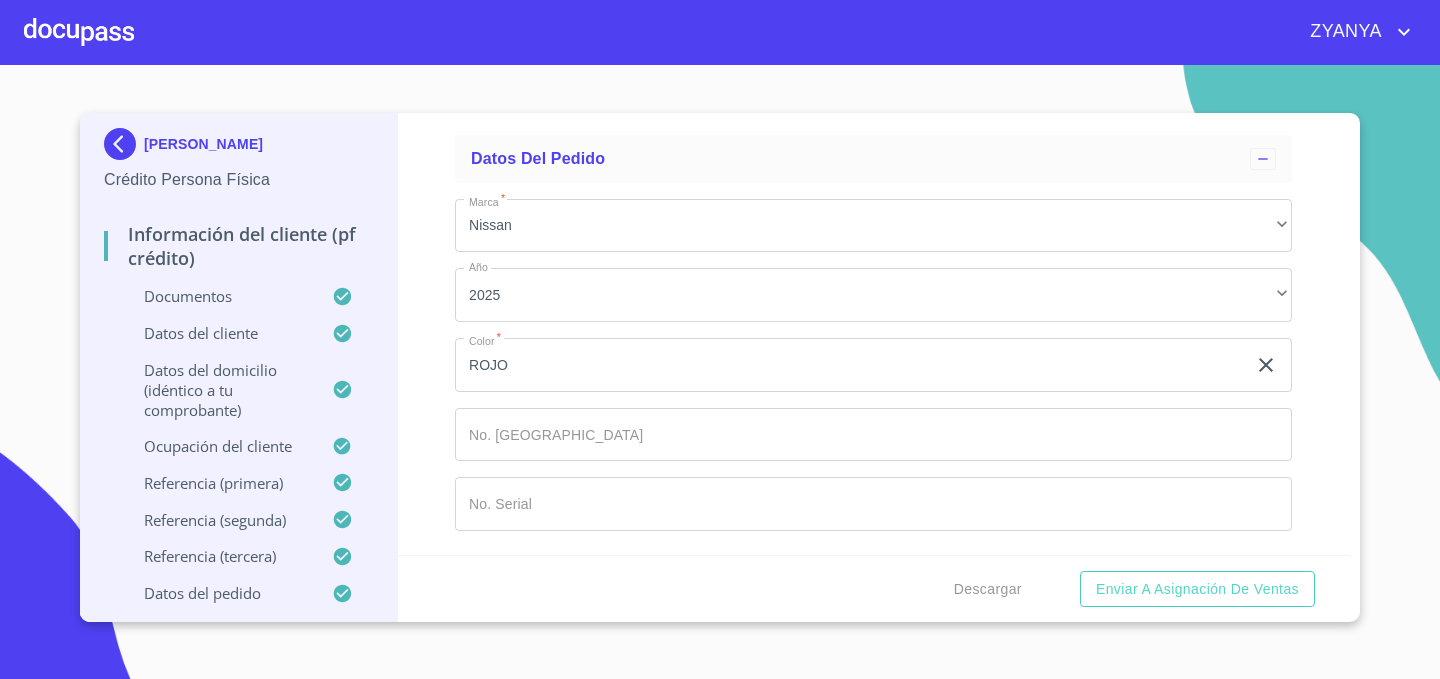 click on "Documento de identificación.   *" 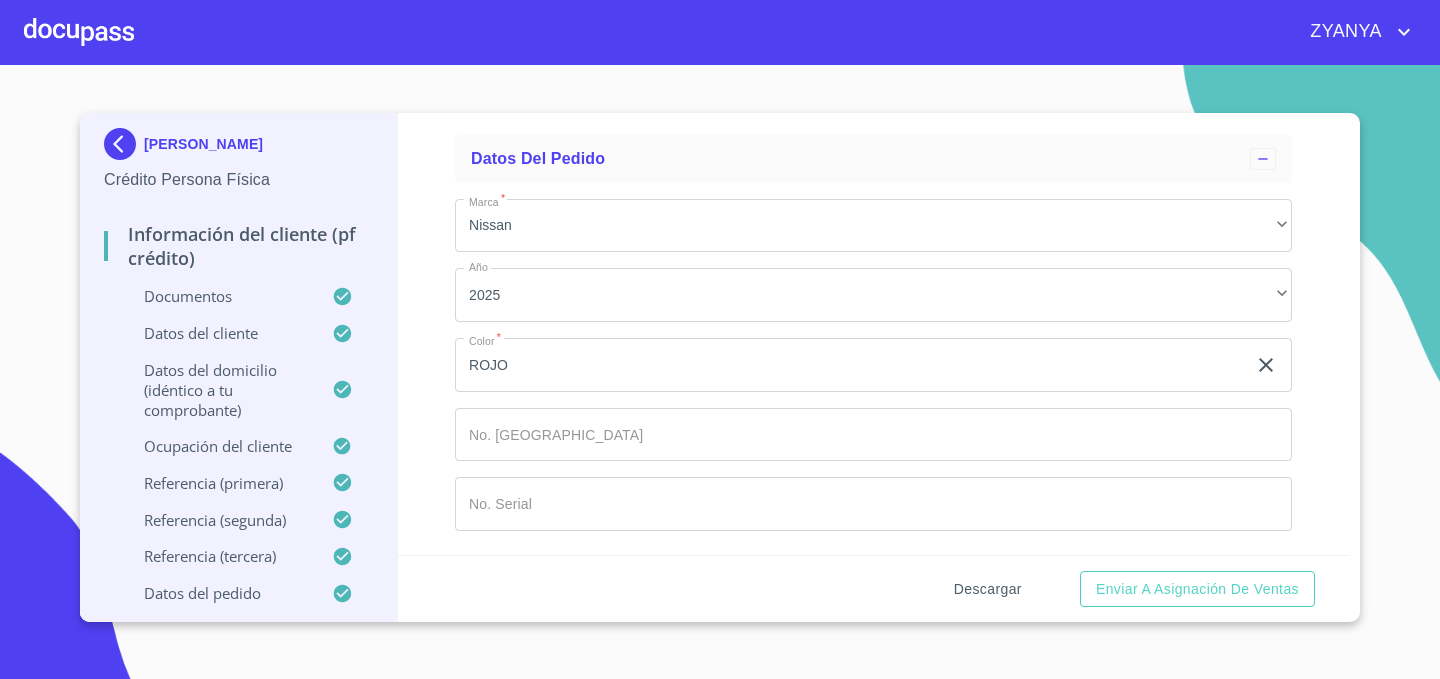 type on "[PHONE_NUMBER]" 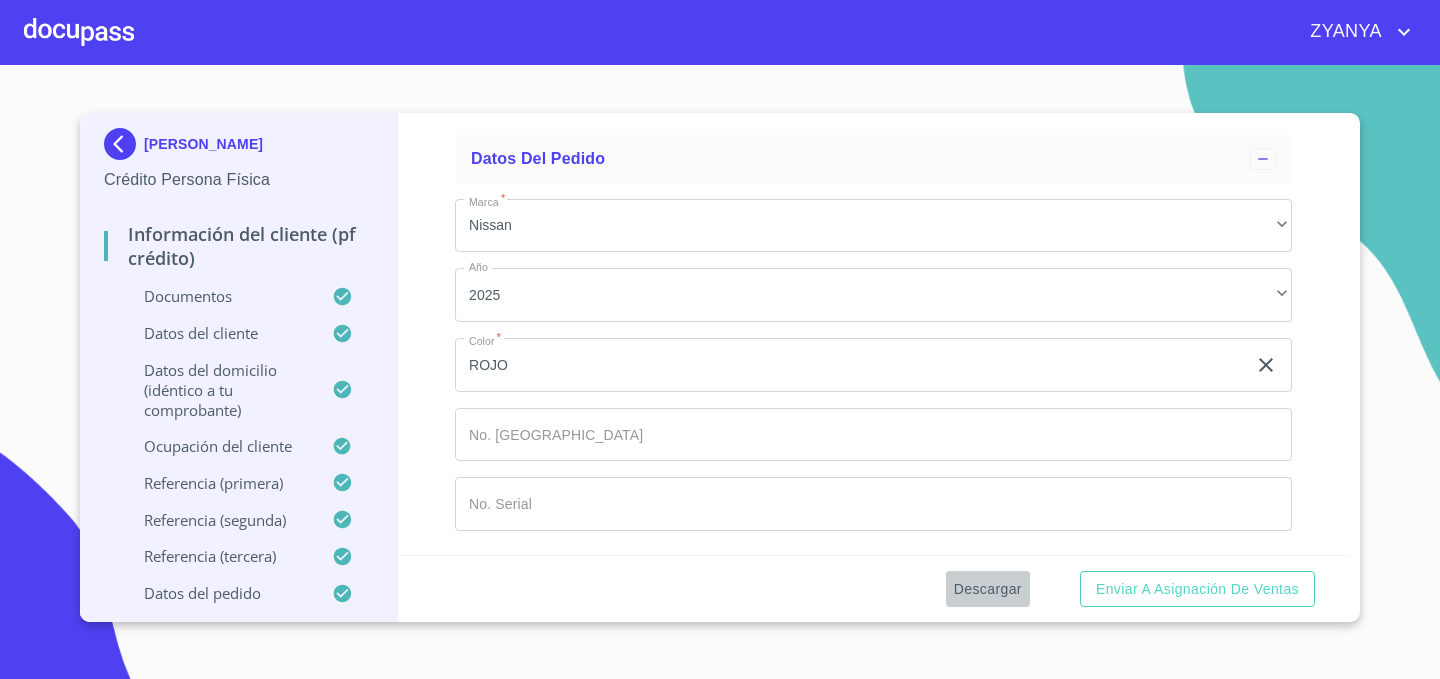 click on "Descargar" at bounding box center (988, 589) 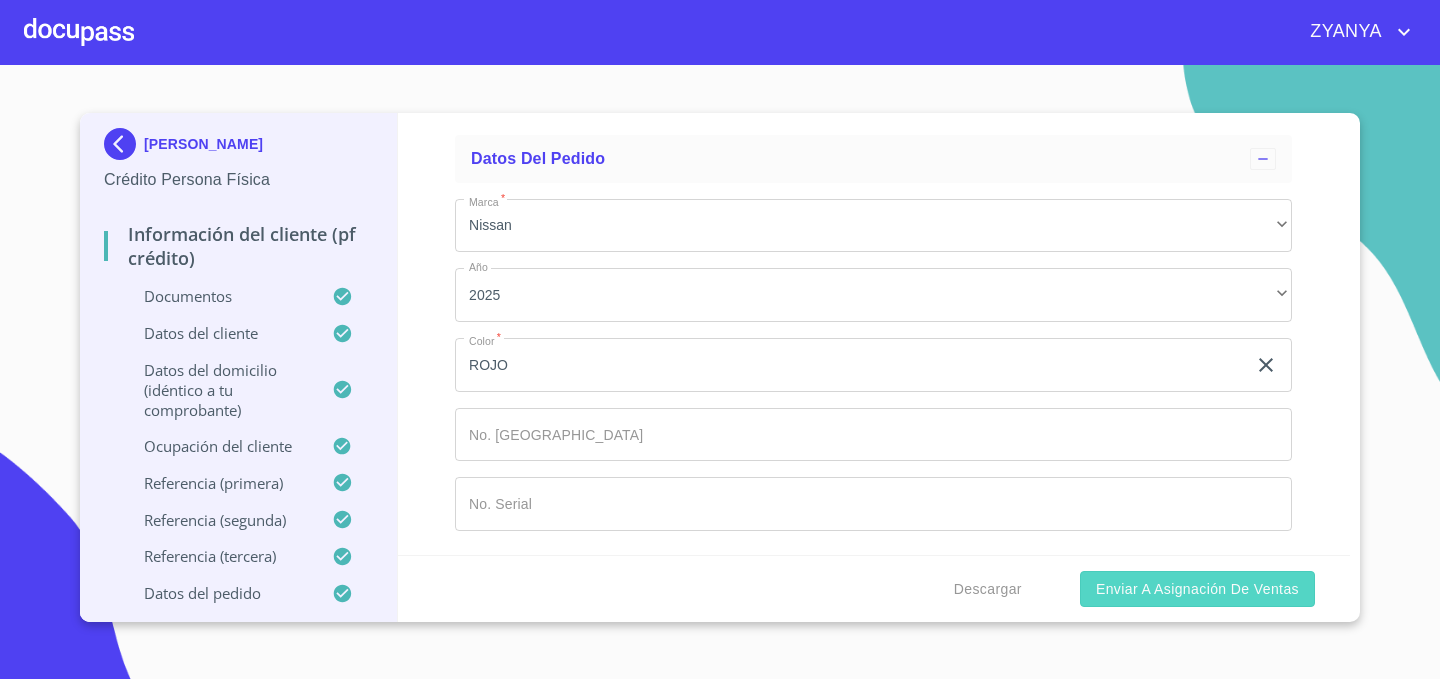 click on "Enviar a Asignación de Ventas" at bounding box center [1197, 589] 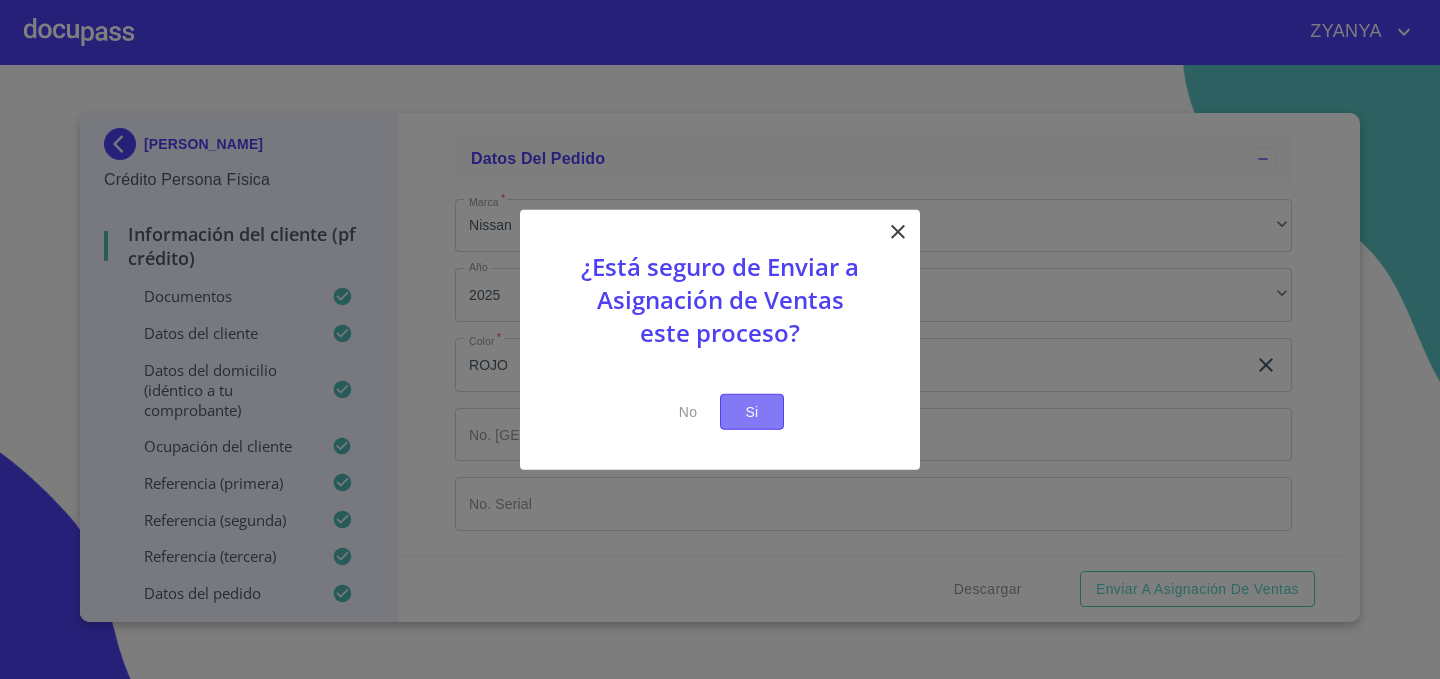 click on "Si" at bounding box center (752, 411) 